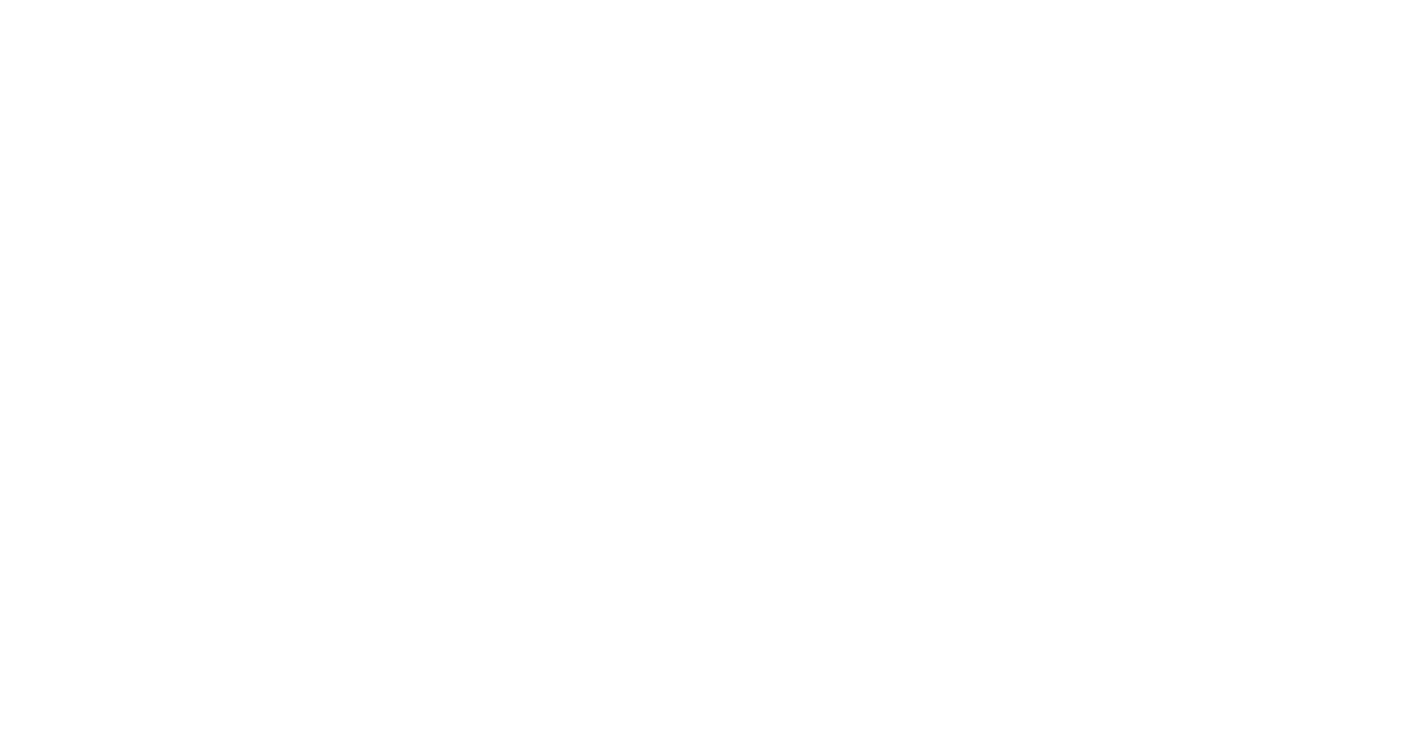 scroll, scrollTop: 0, scrollLeft: 0, axis: both 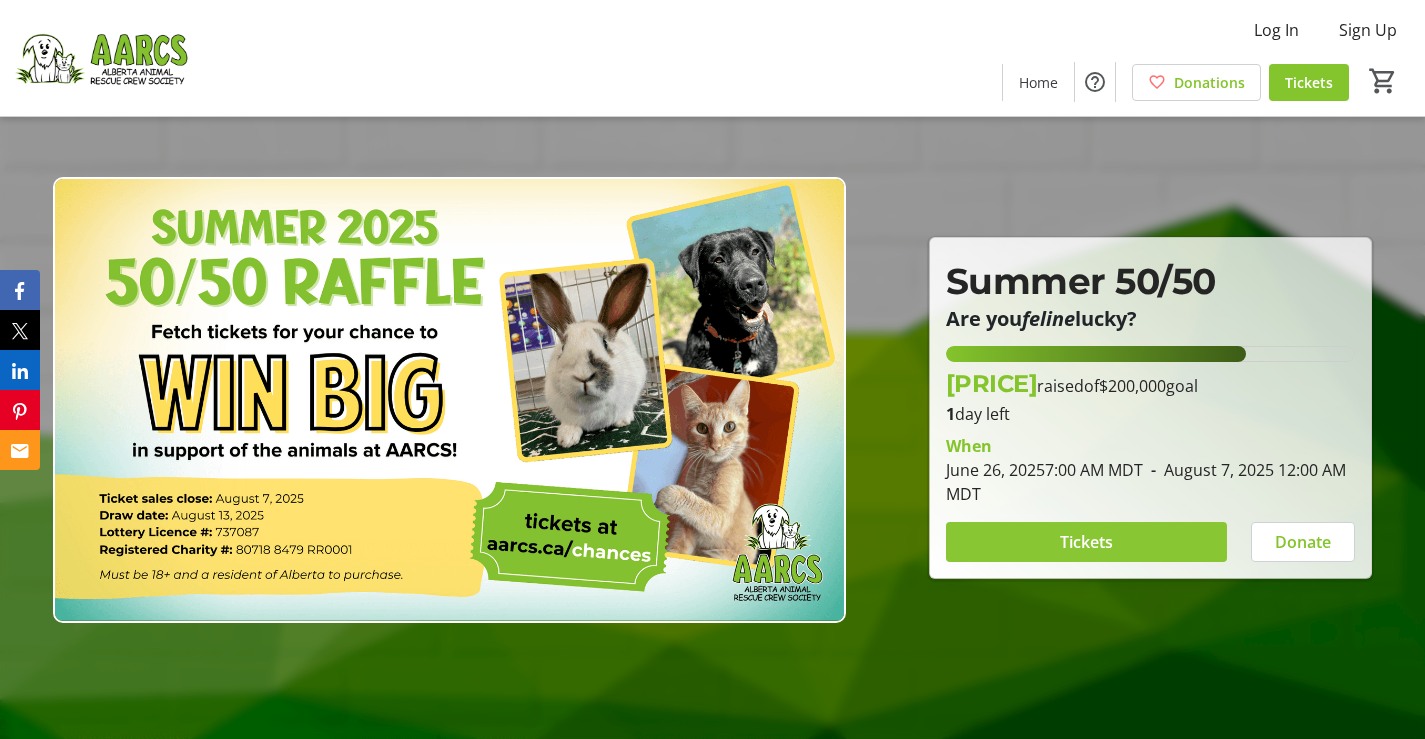 click on "Tickets" at bounding box center (1086, 542) 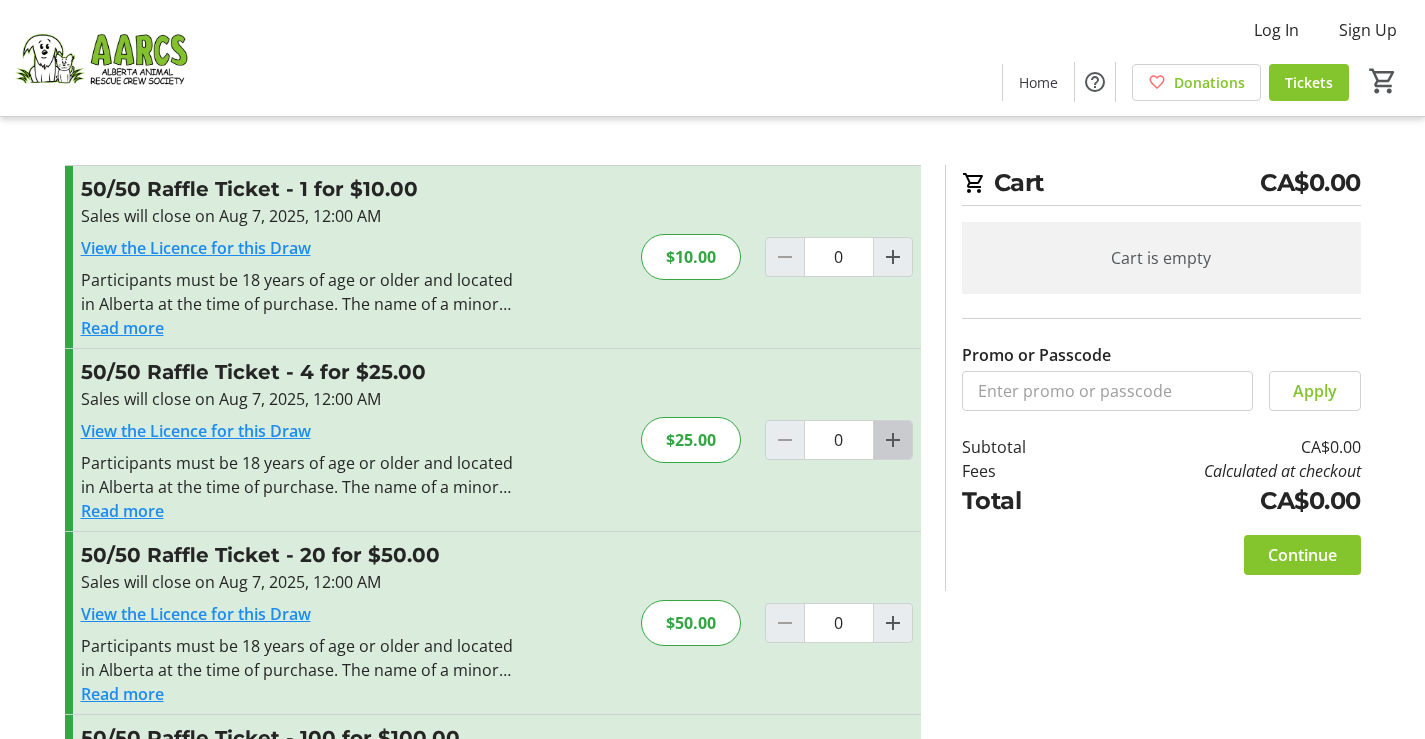 click 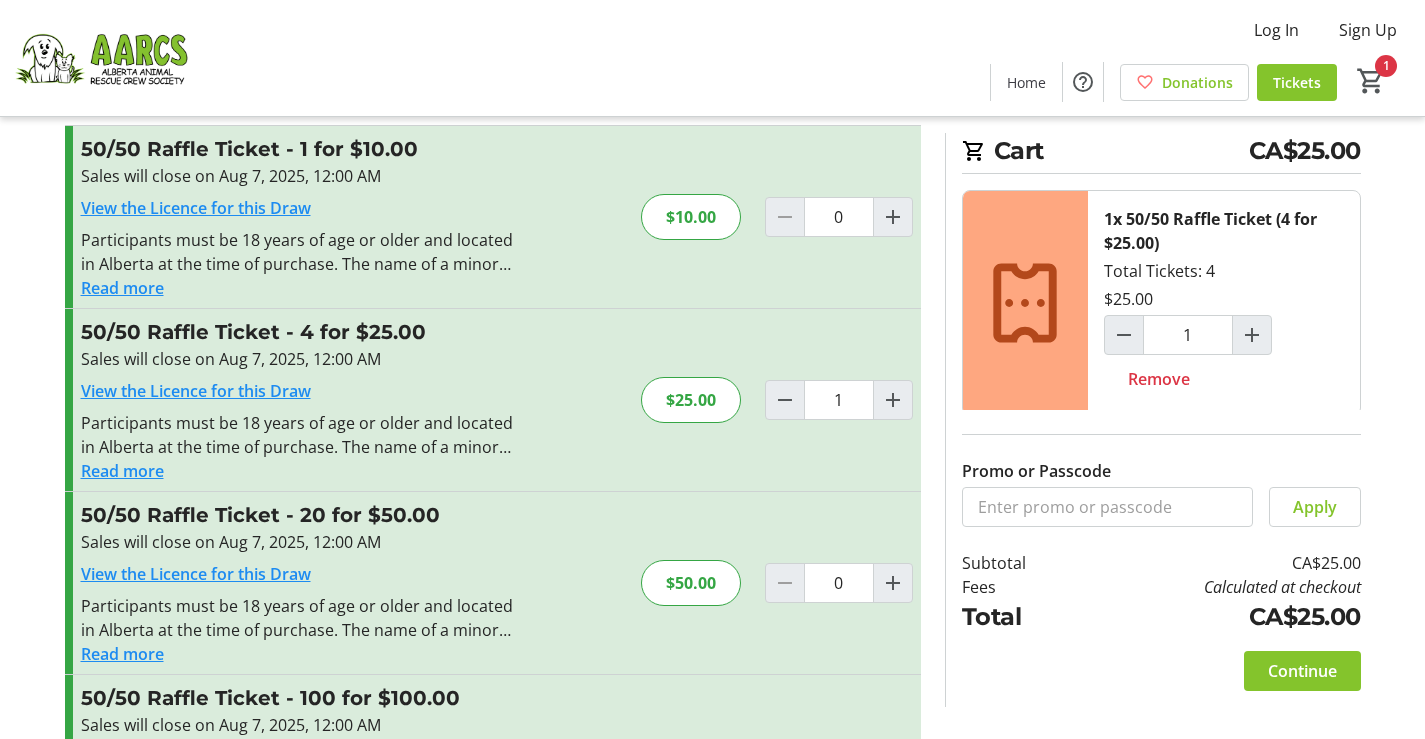 scroll, scrollTop: 134, scrollLeft: 0, axis: vertical 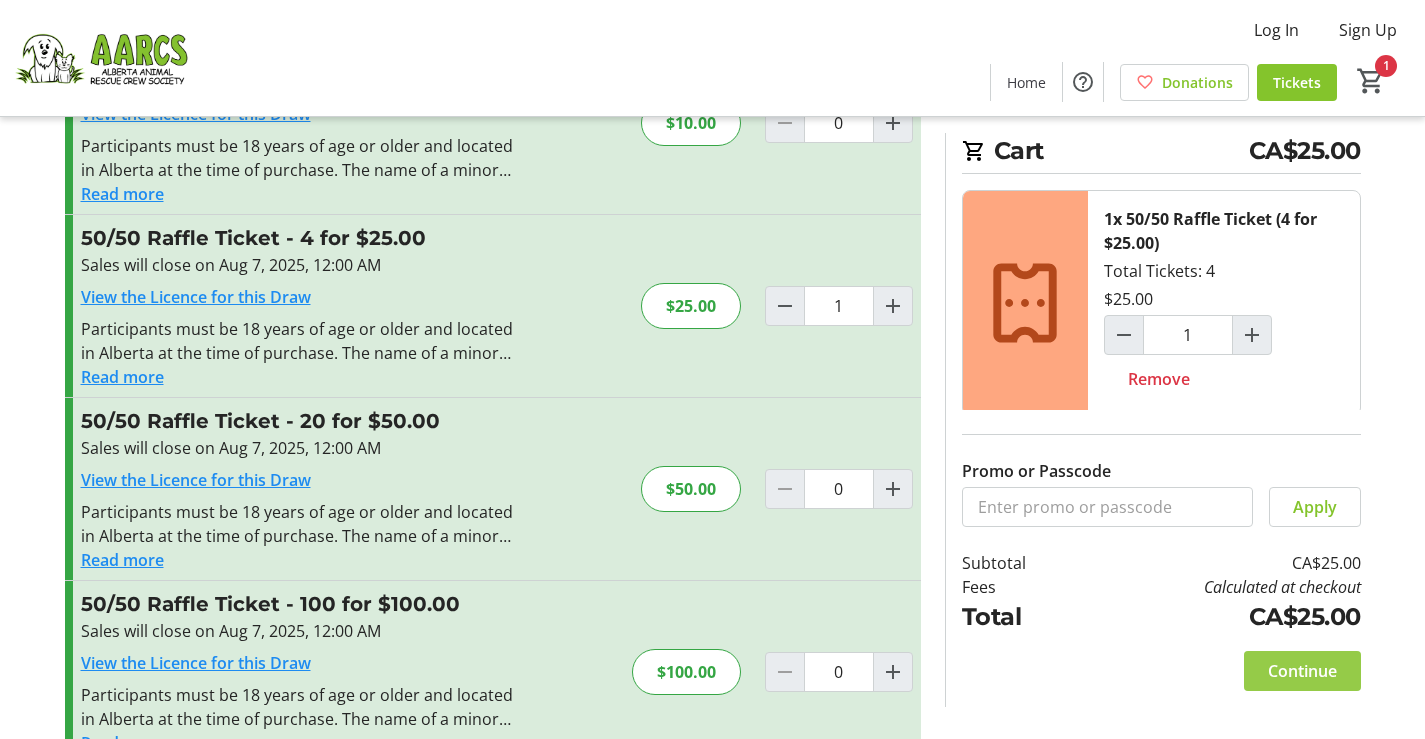 click on "Continue" 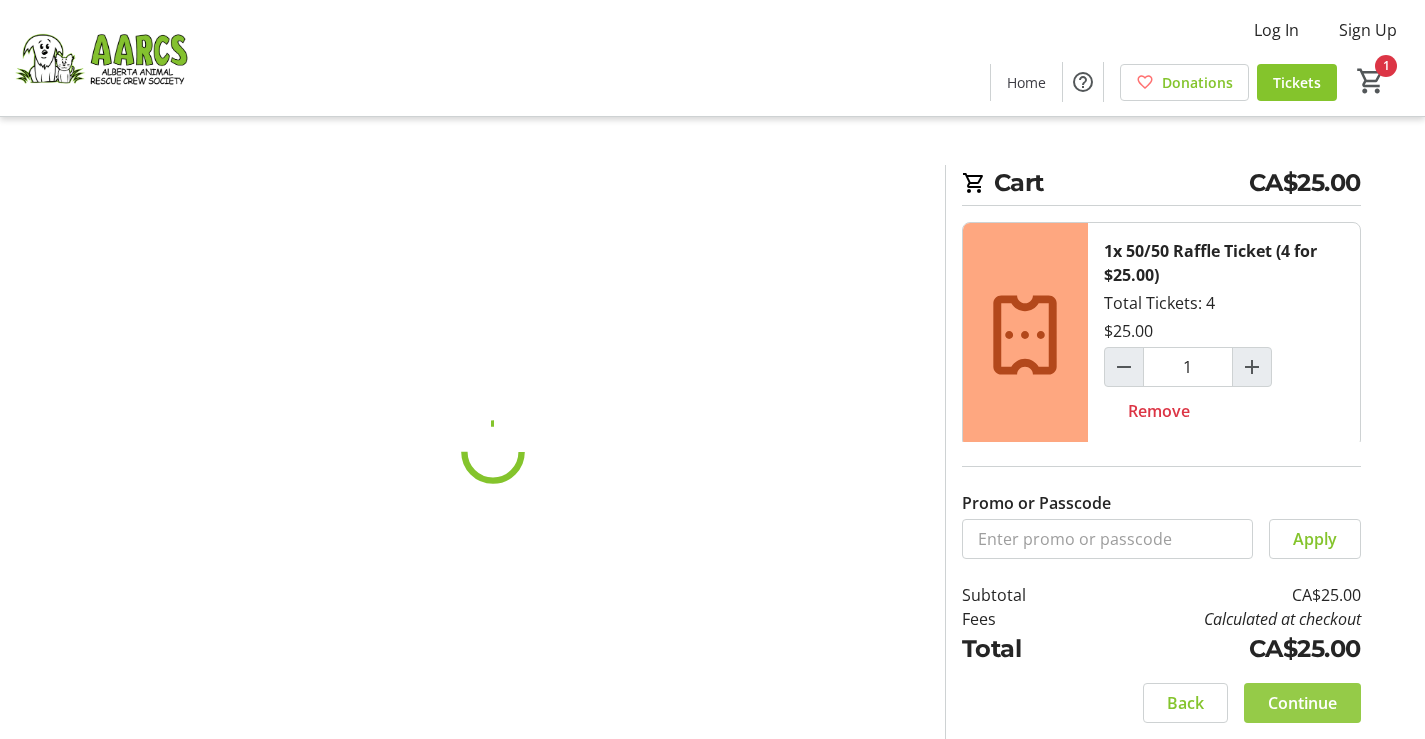 scroll, scrollTop: 0, scrollLeft: 0, axis: both 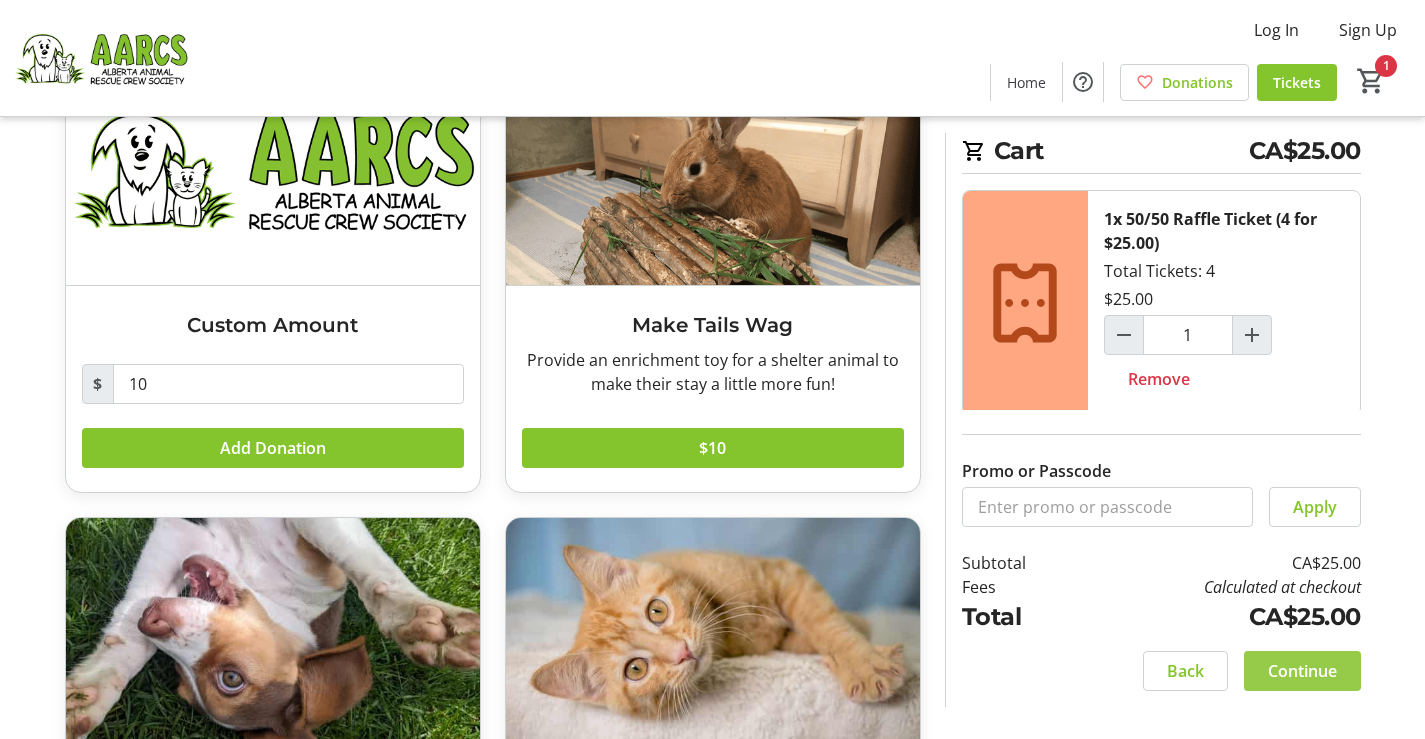 click on "Continue" 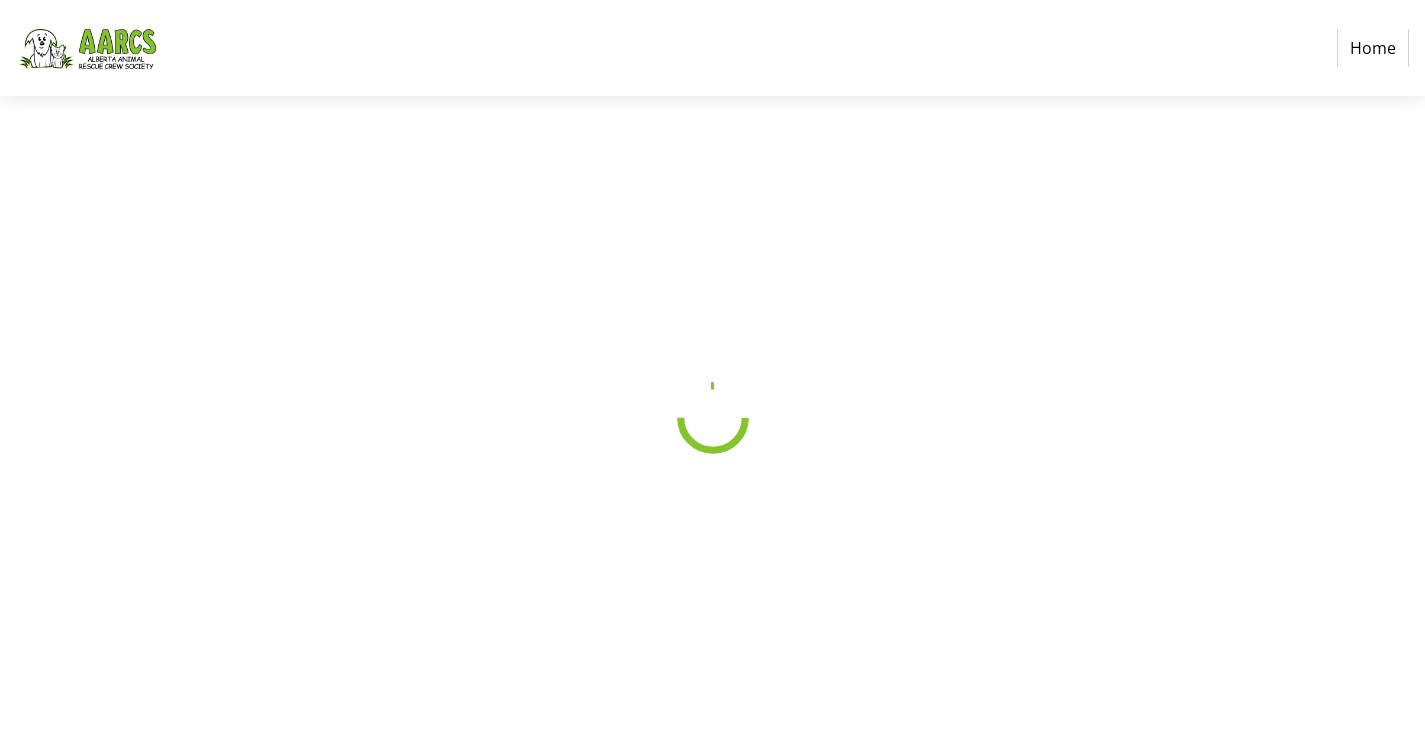 scroll, scrollTop: 0, scrollLeft: 0, axis: both 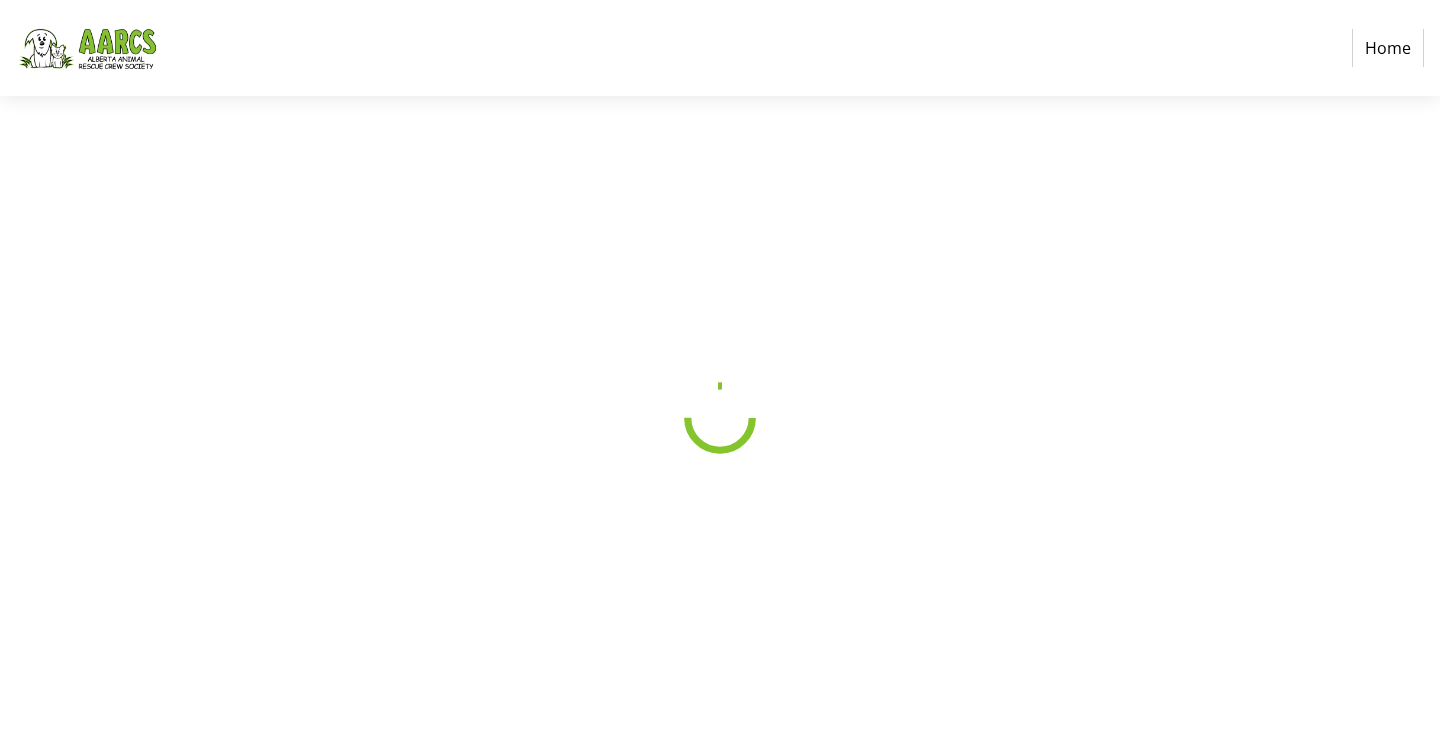 select on "CA" 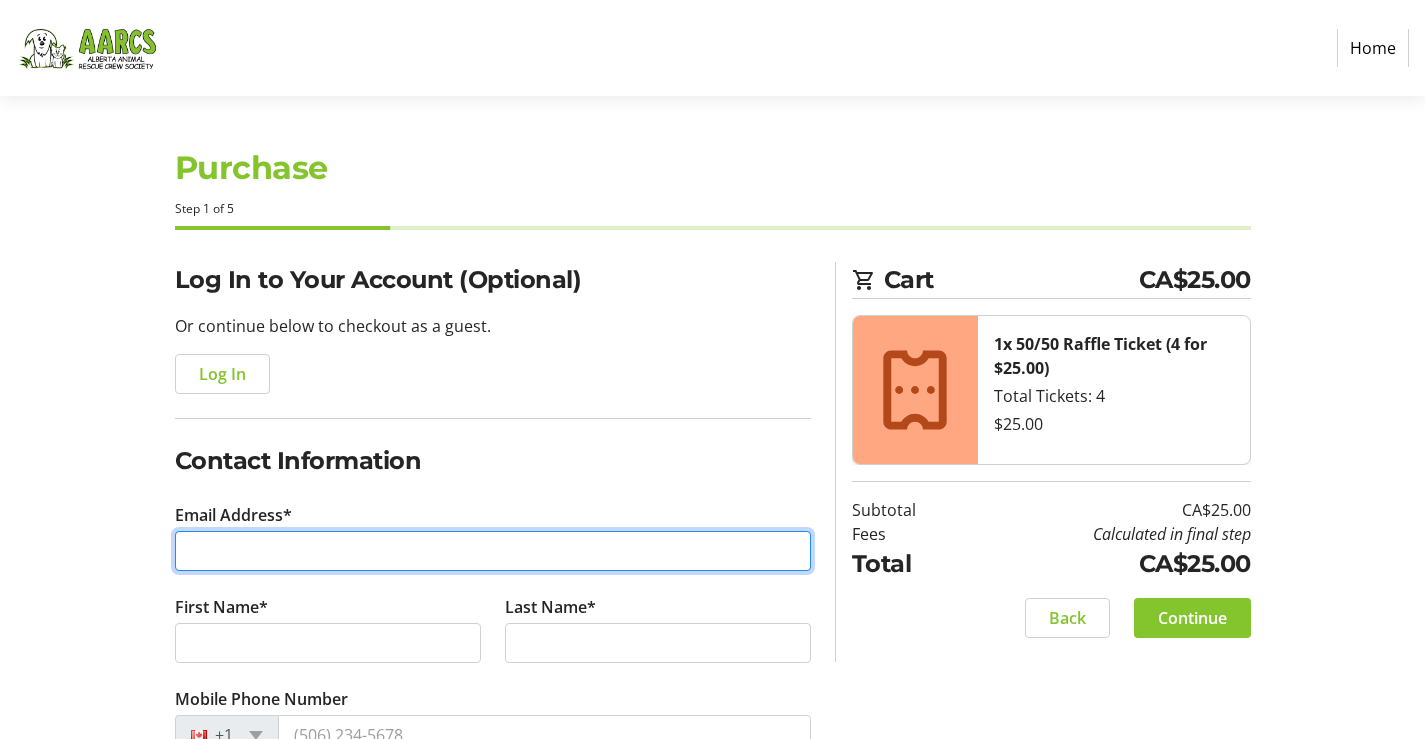 click on "Email Address*" at bounding box center [493, 551] 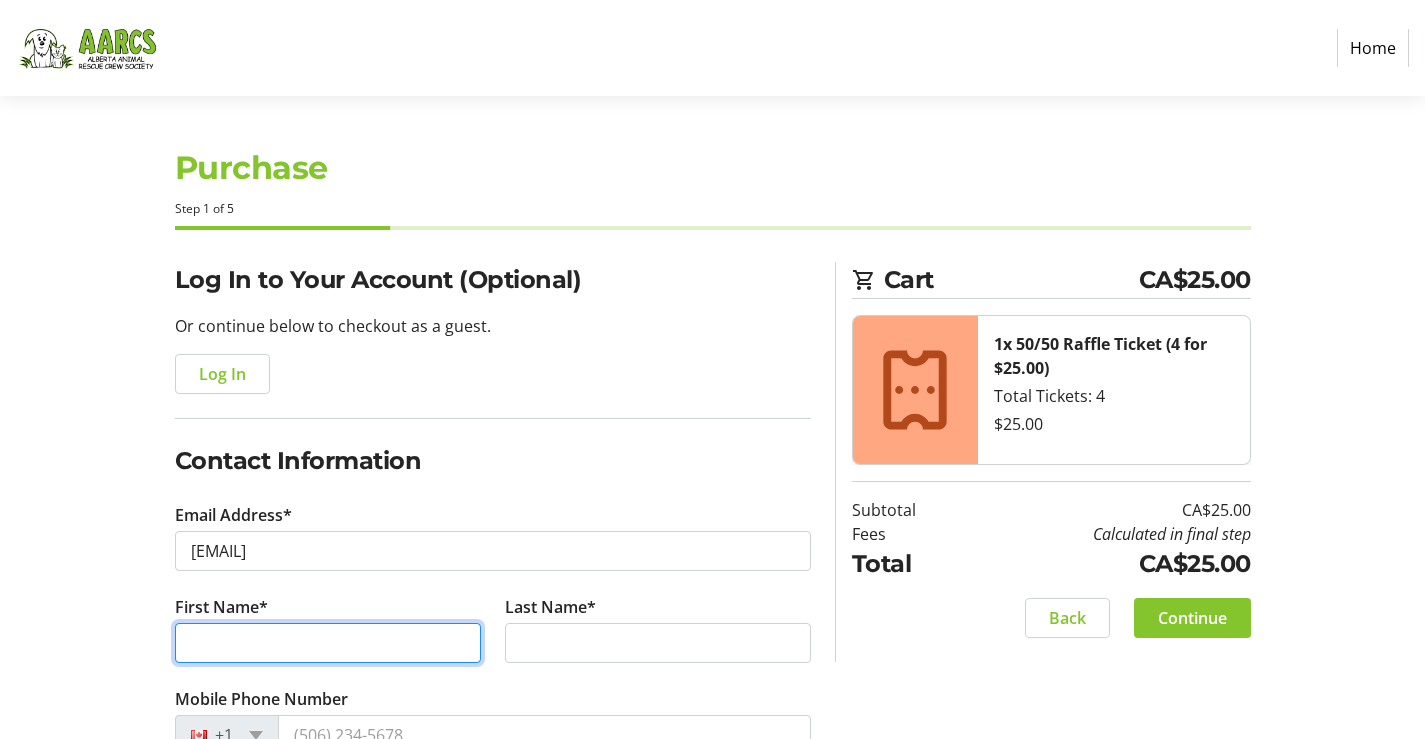 type on "[LAST_NAME]" 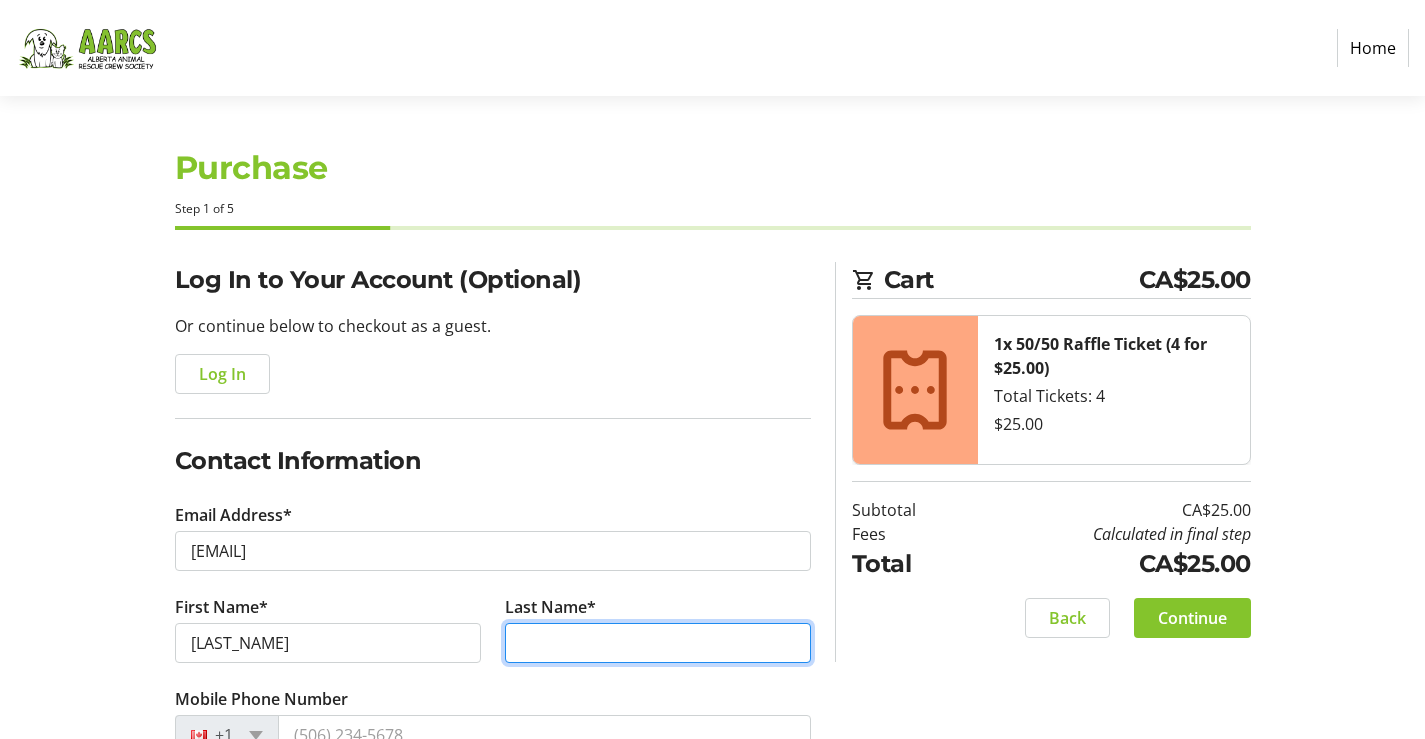 type on "[LAST_NAME]" 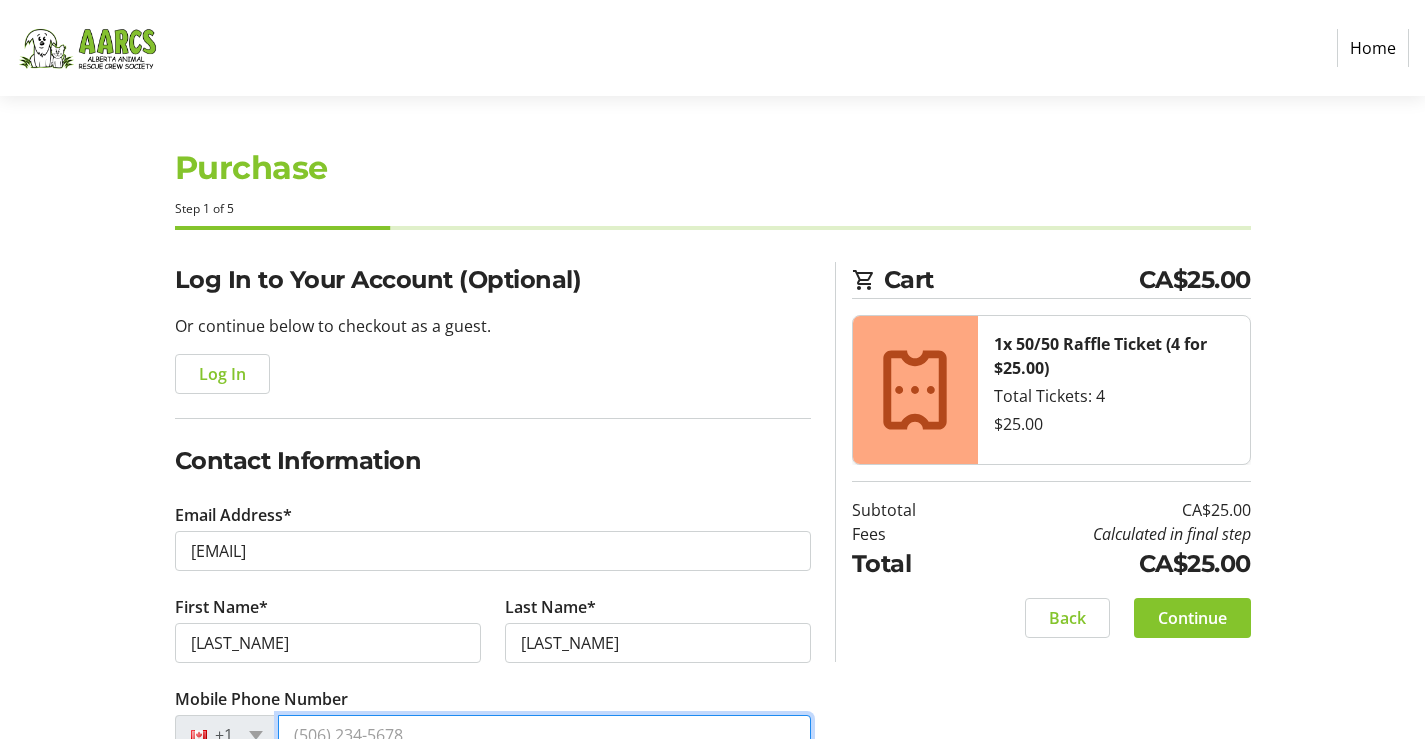 type on "([PHONE])" 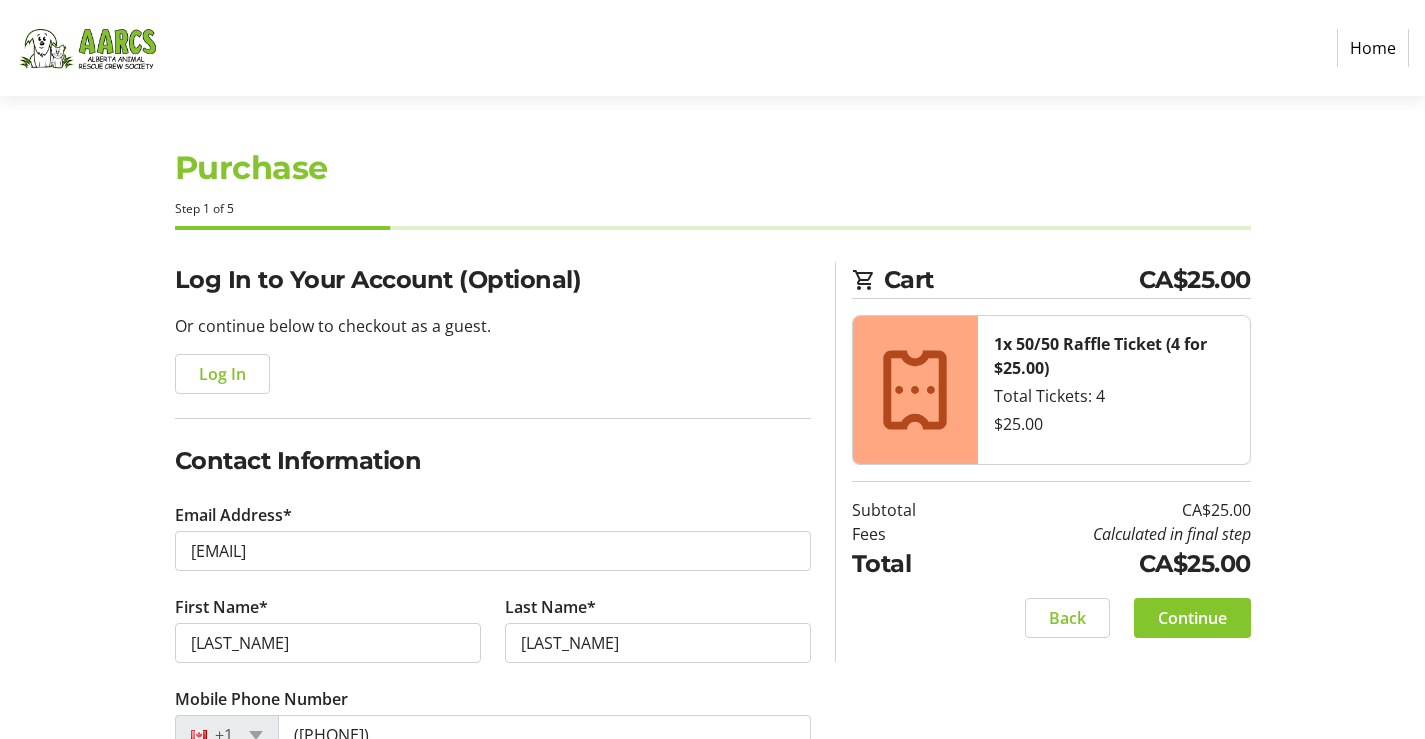 type on "[NUMBER] [STREET] [DIRECTION]" 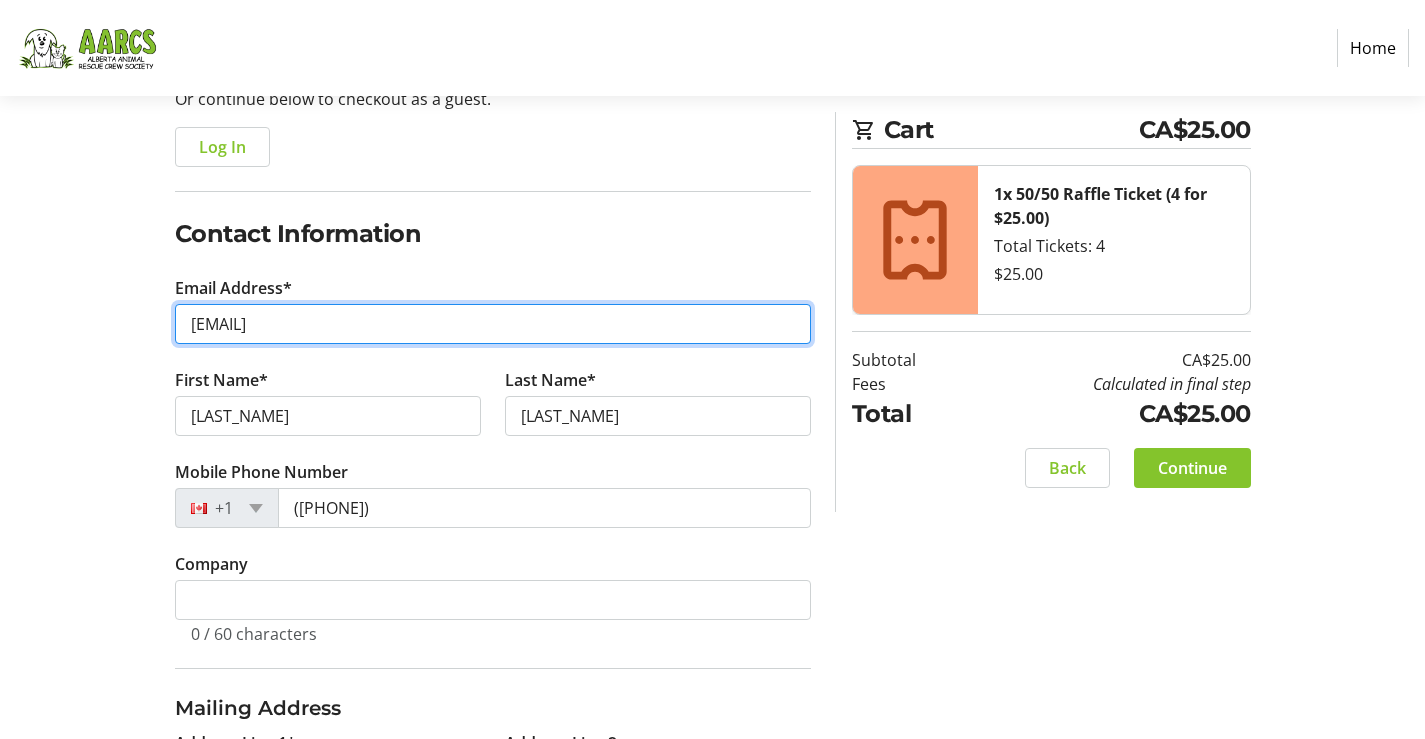 scroll, scrollTop: 267, scrollLeft: 0, axis: vertical 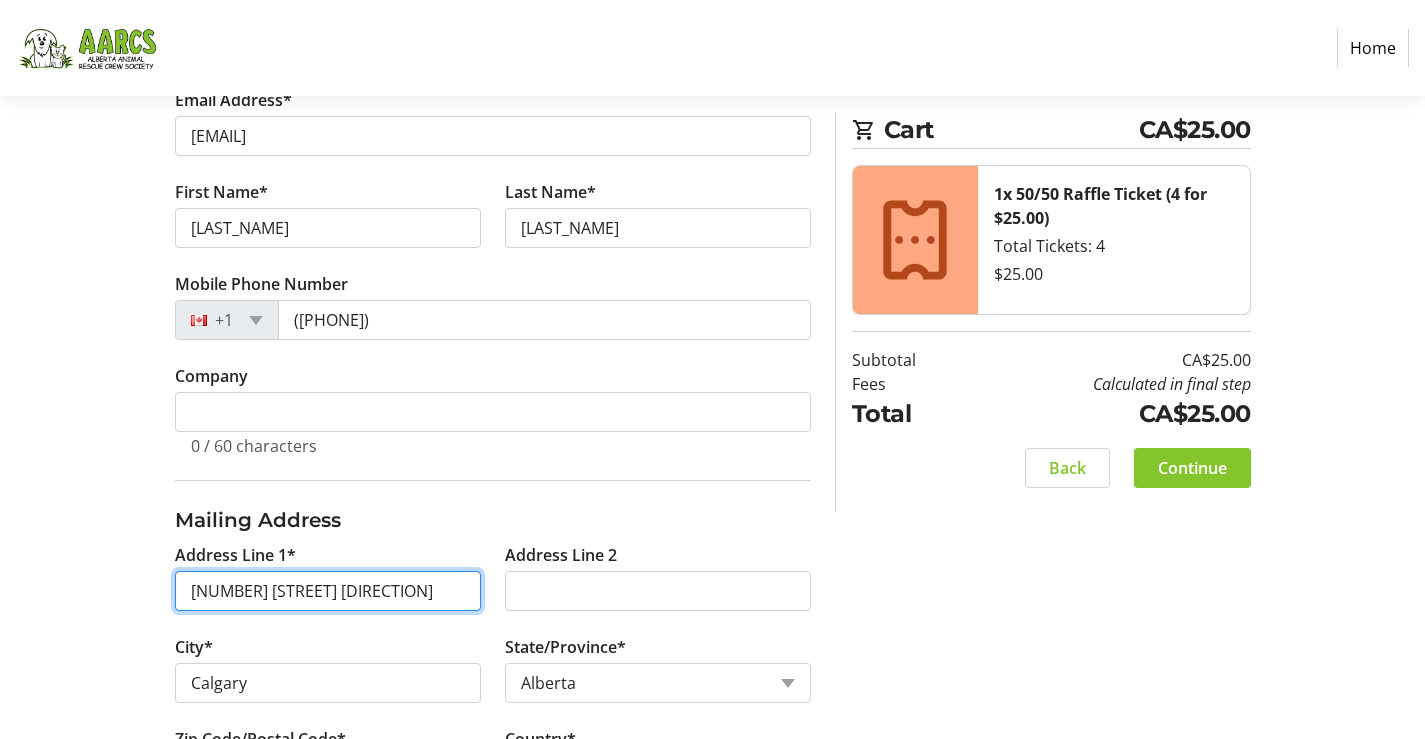 click on "[NUMBER] [STREET] [DIRECTION]" at bounding box center (328, 591) 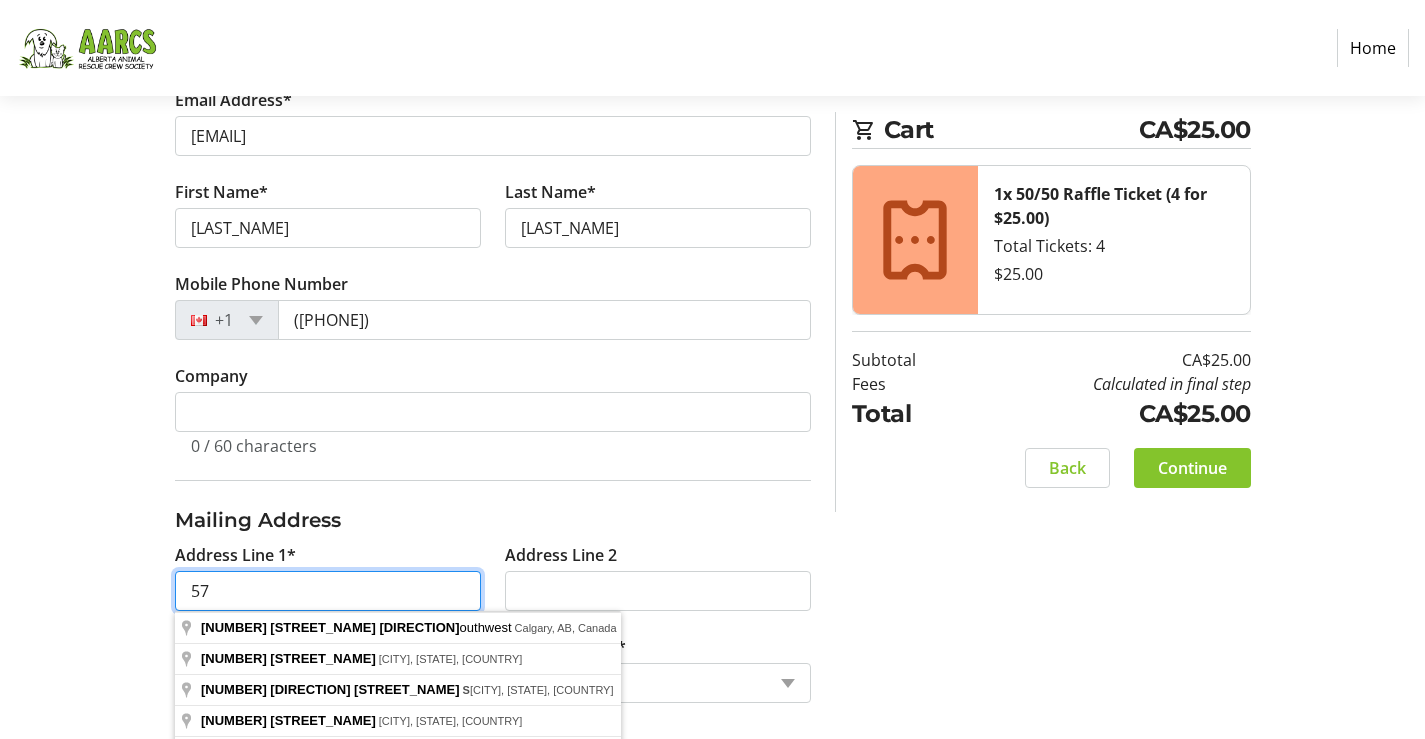 type on "5" 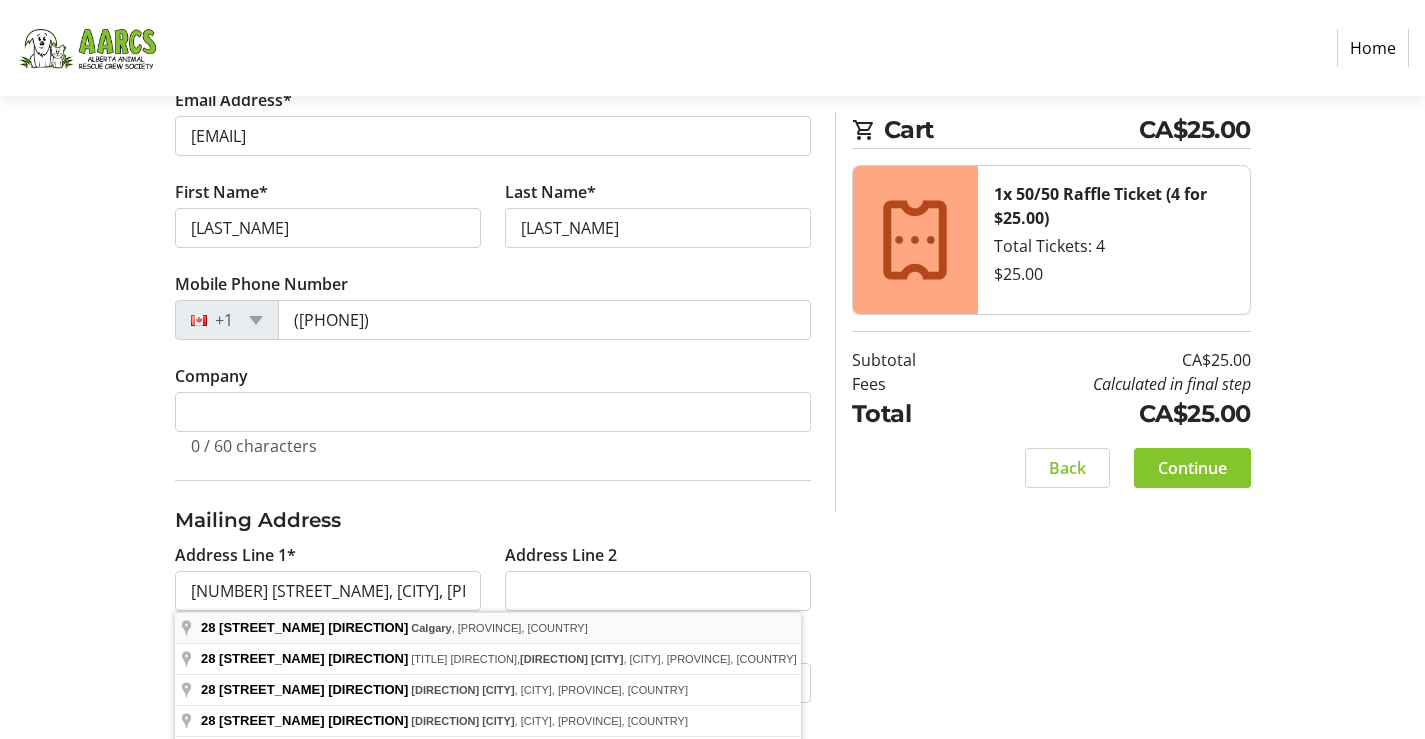 type on "[NUMBER] [STREET_NAME] [DIRECTION]" 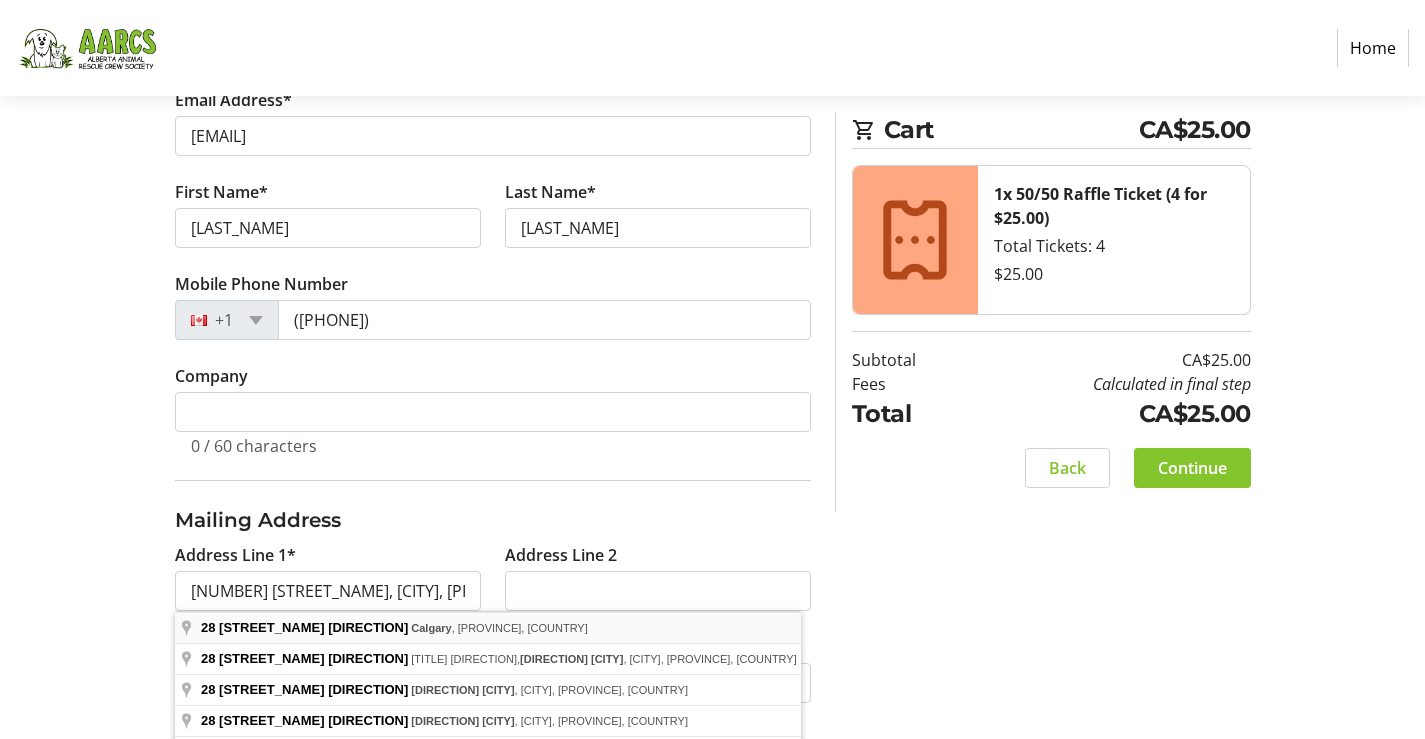 type on "[POSTAL_CODE]" 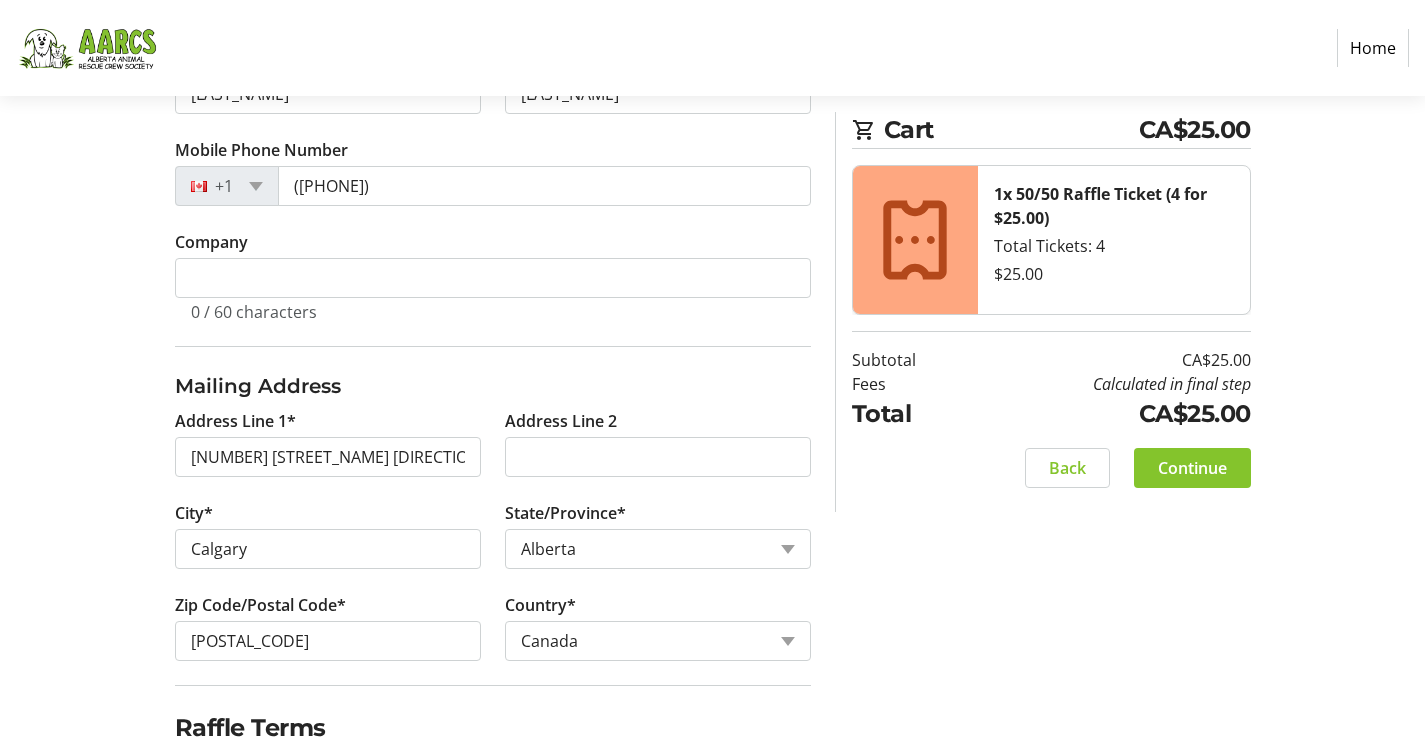 scroll, scrollTop: 575, scrollLeft: 0, axis: vertical 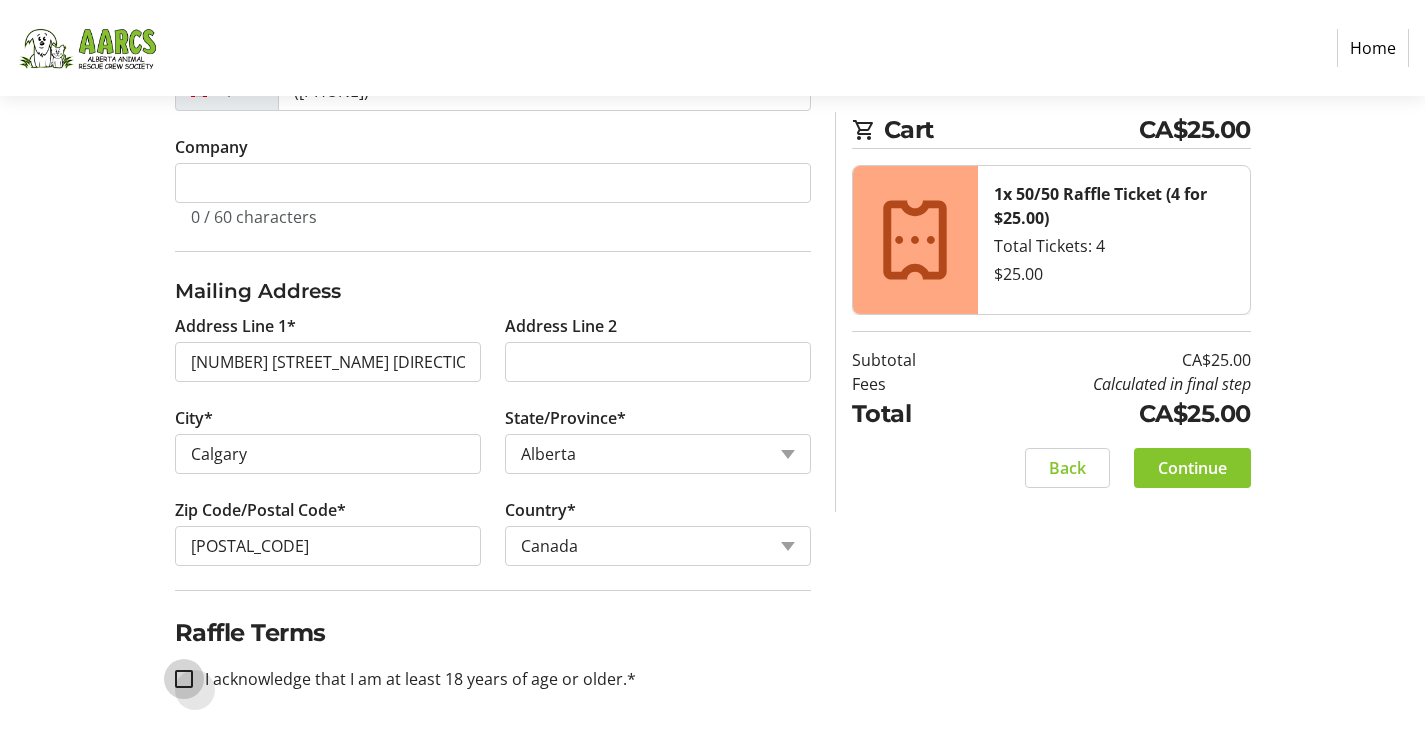 click on "I acknowledge that I am at least 18 years of age or older.*" at bounding box center [184, 679] 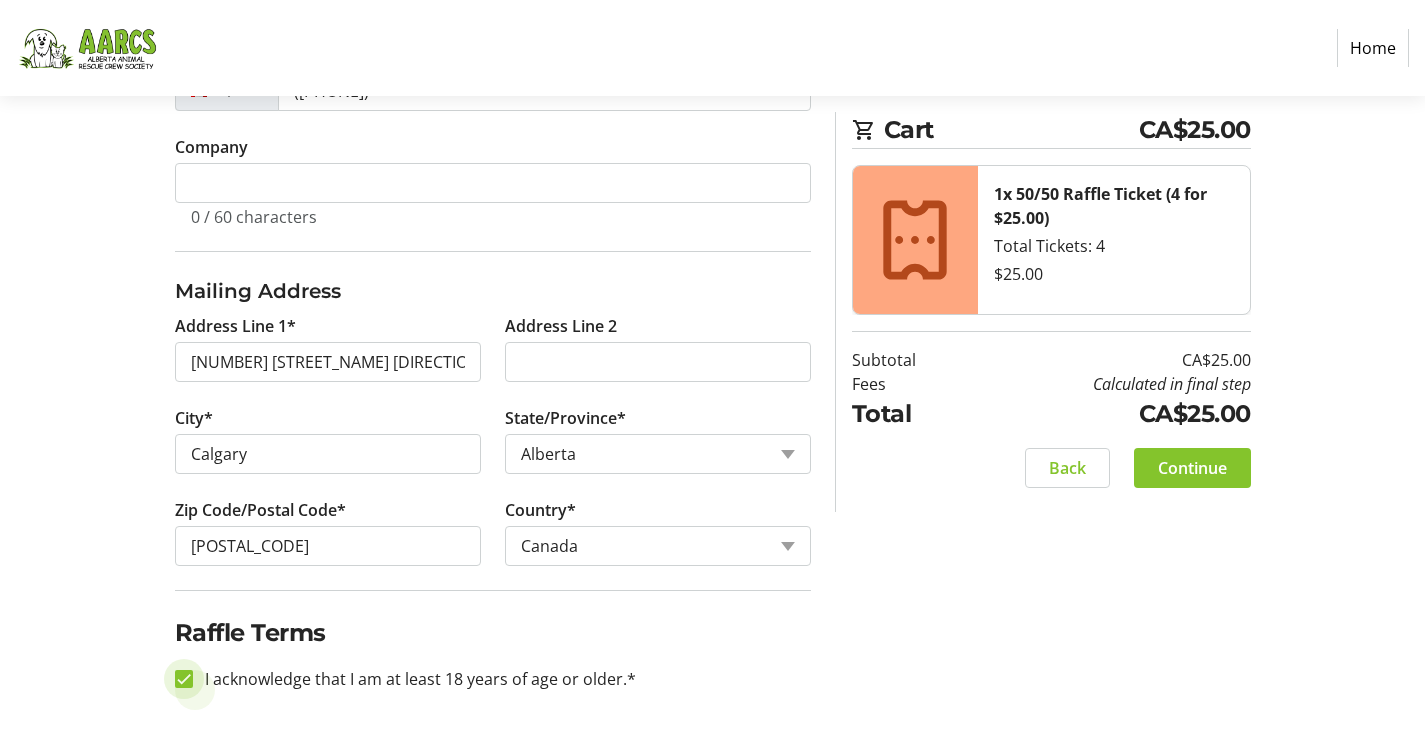 checkbox on "true" 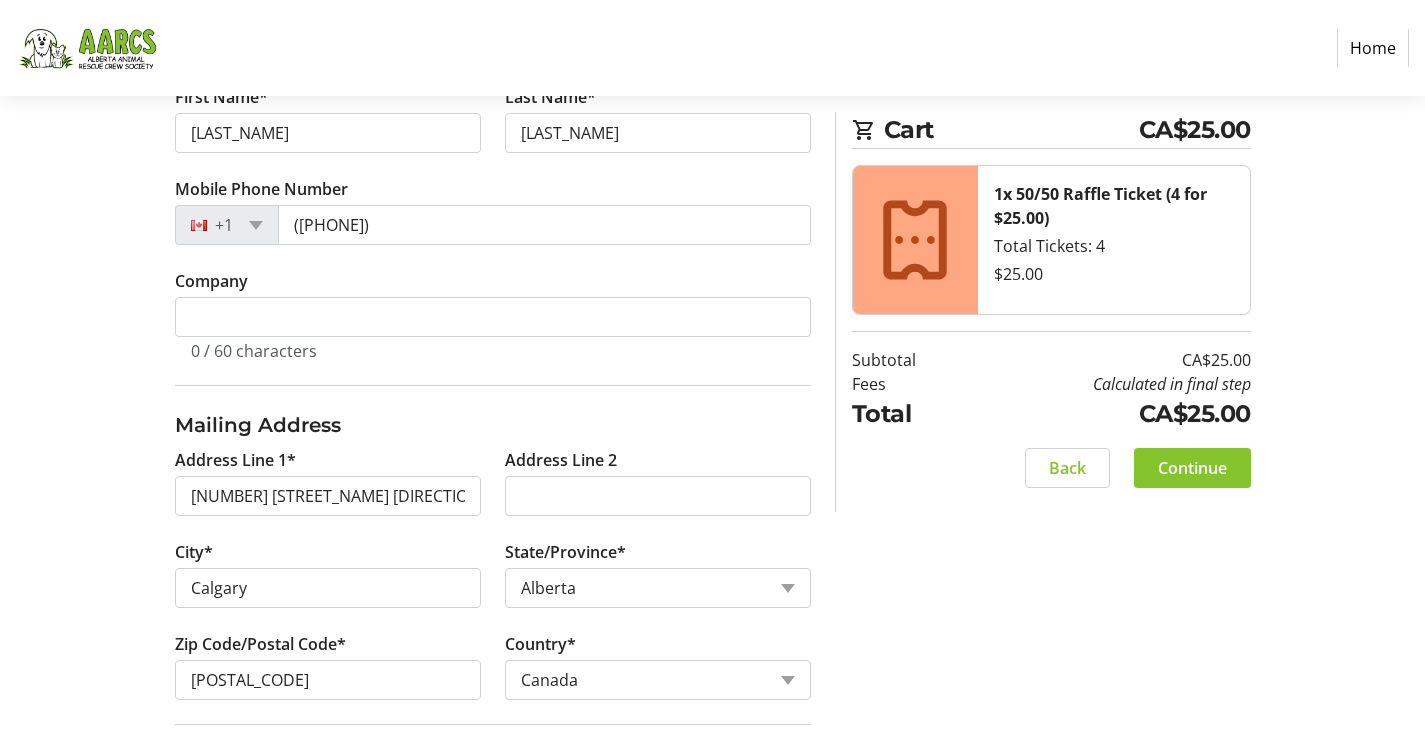 scroll, scrollTop: 443, scrollLeft: 0, axis: vertical 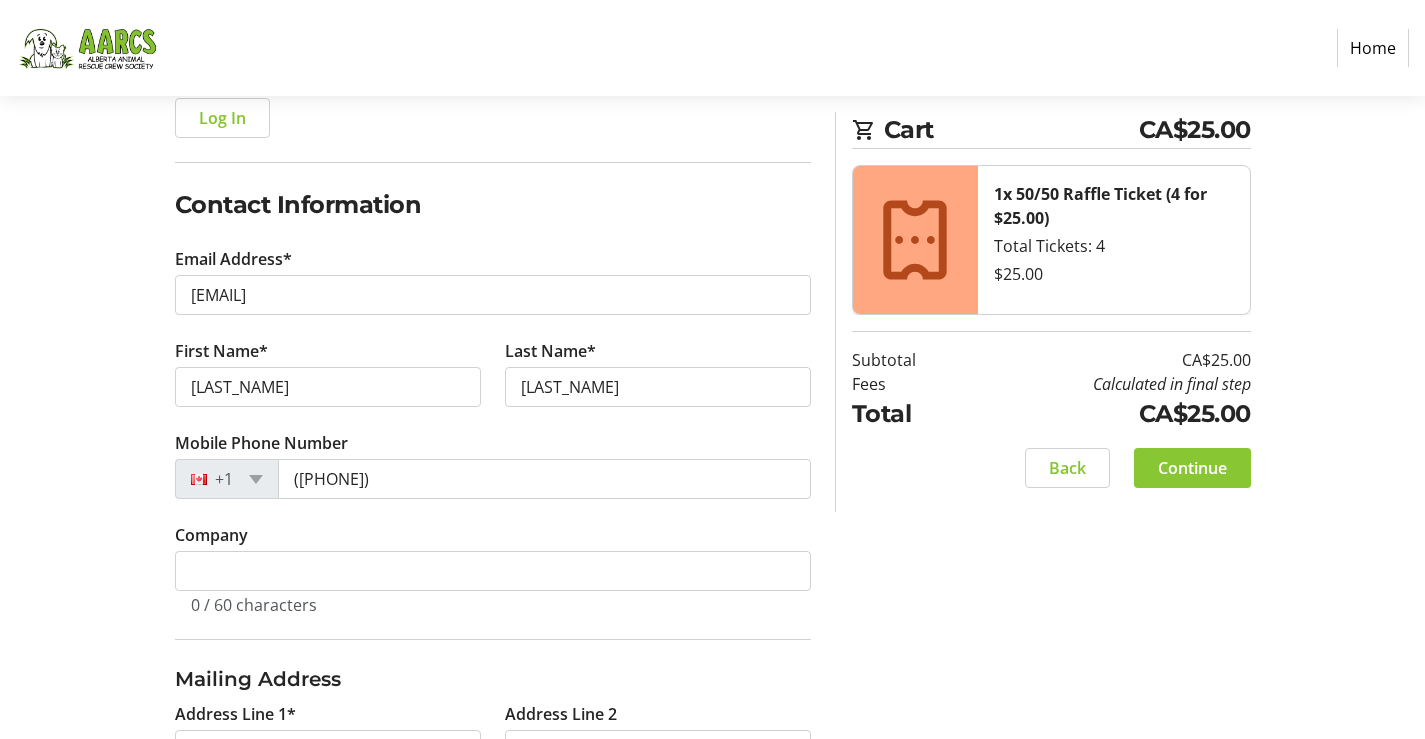 click on "Continue" 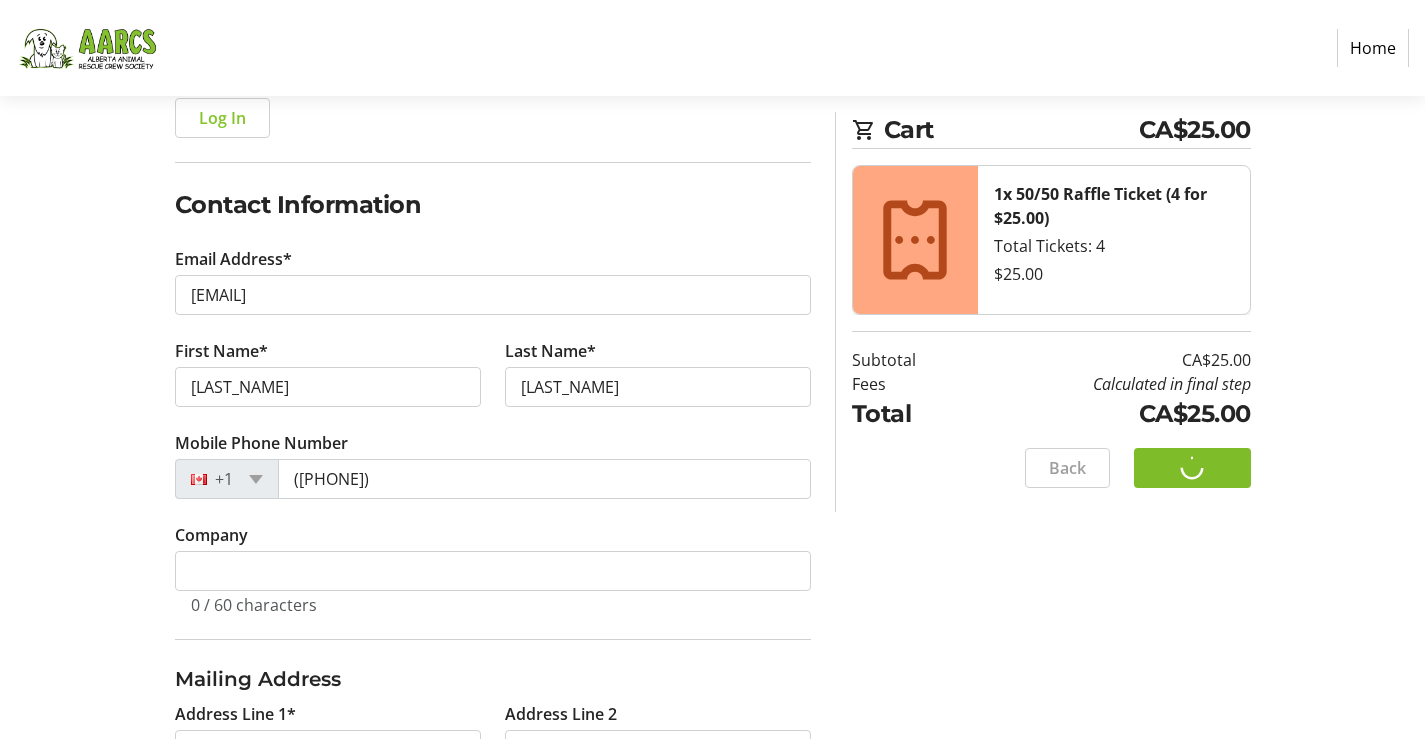 scroll, scrollTop: 0, scrollLeft: 0, axis: both 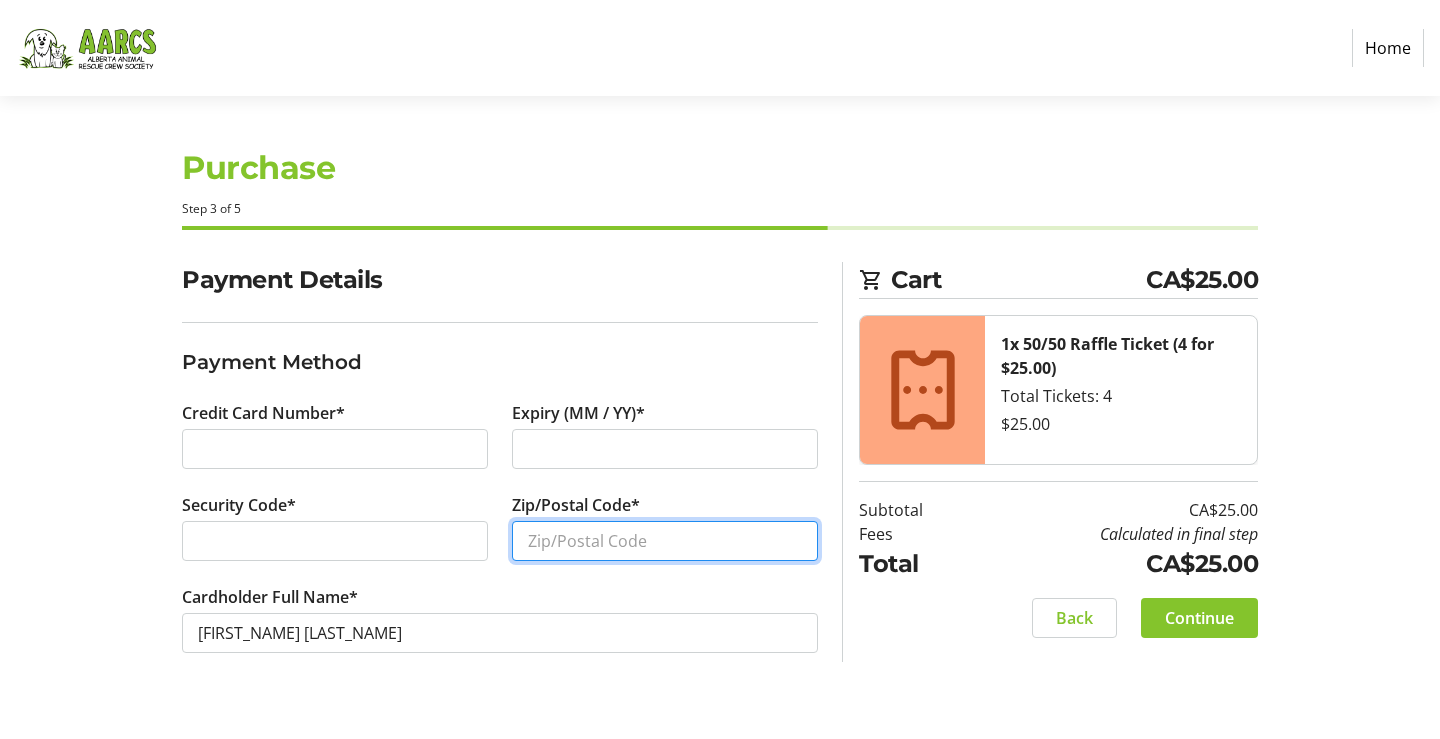 click on "Zip/Postal Code*" at bounding box center [665, 541] 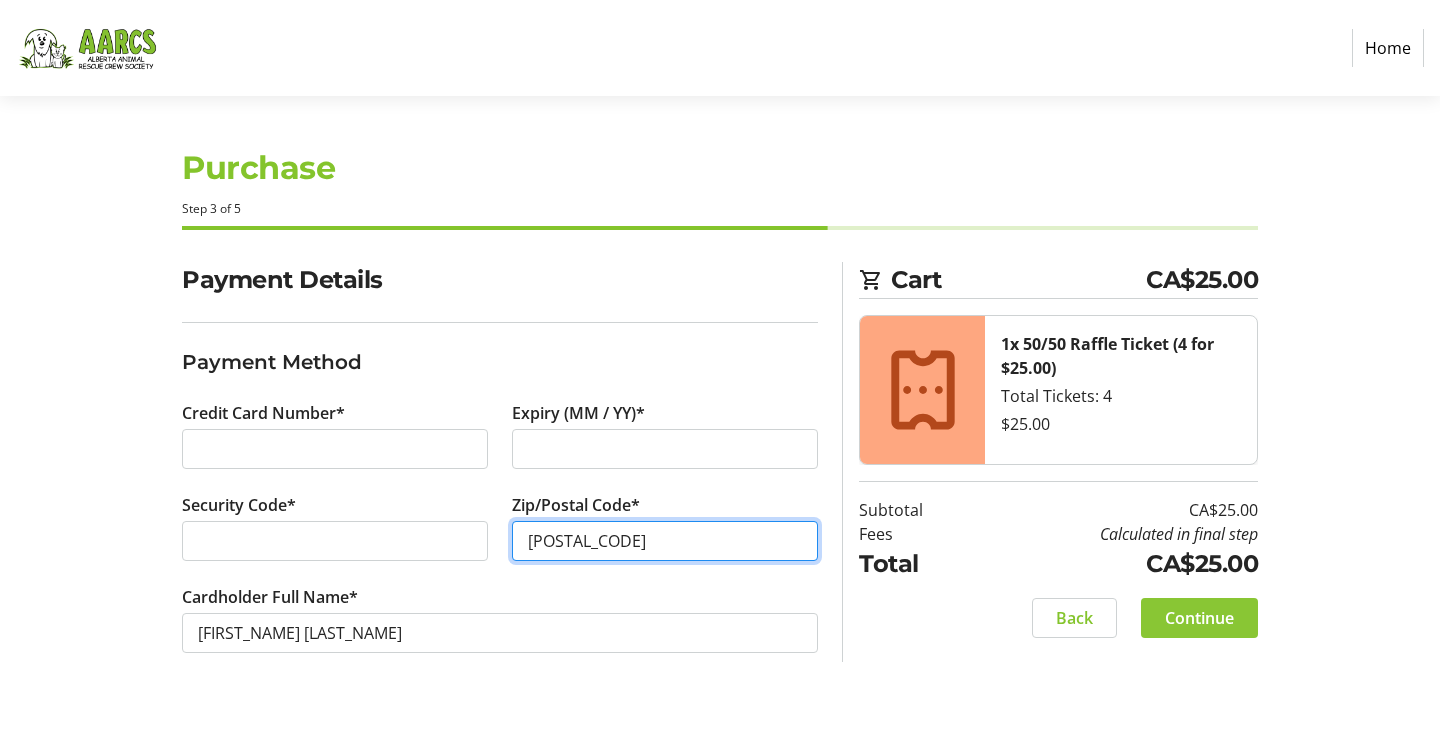 type on "[POSTAL_CODE]" 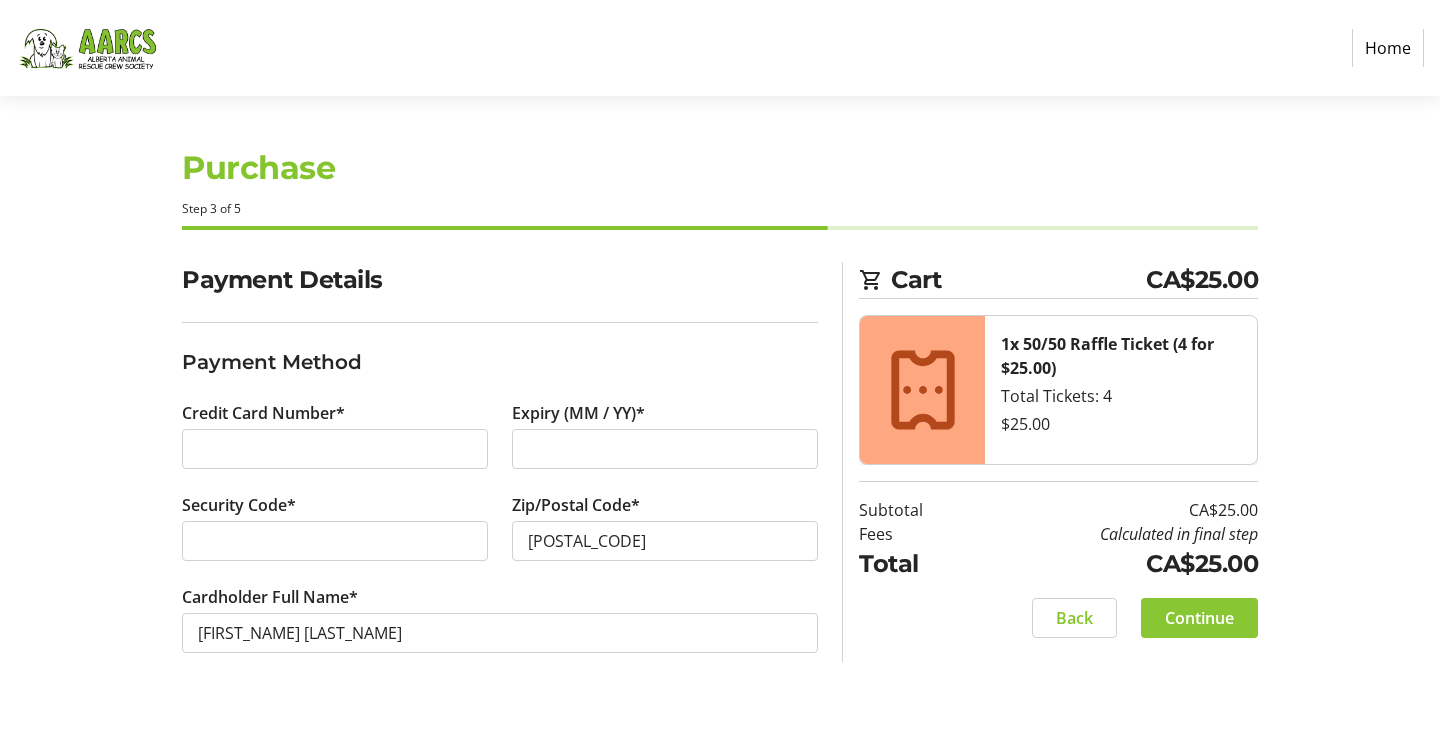 click on "Continue" 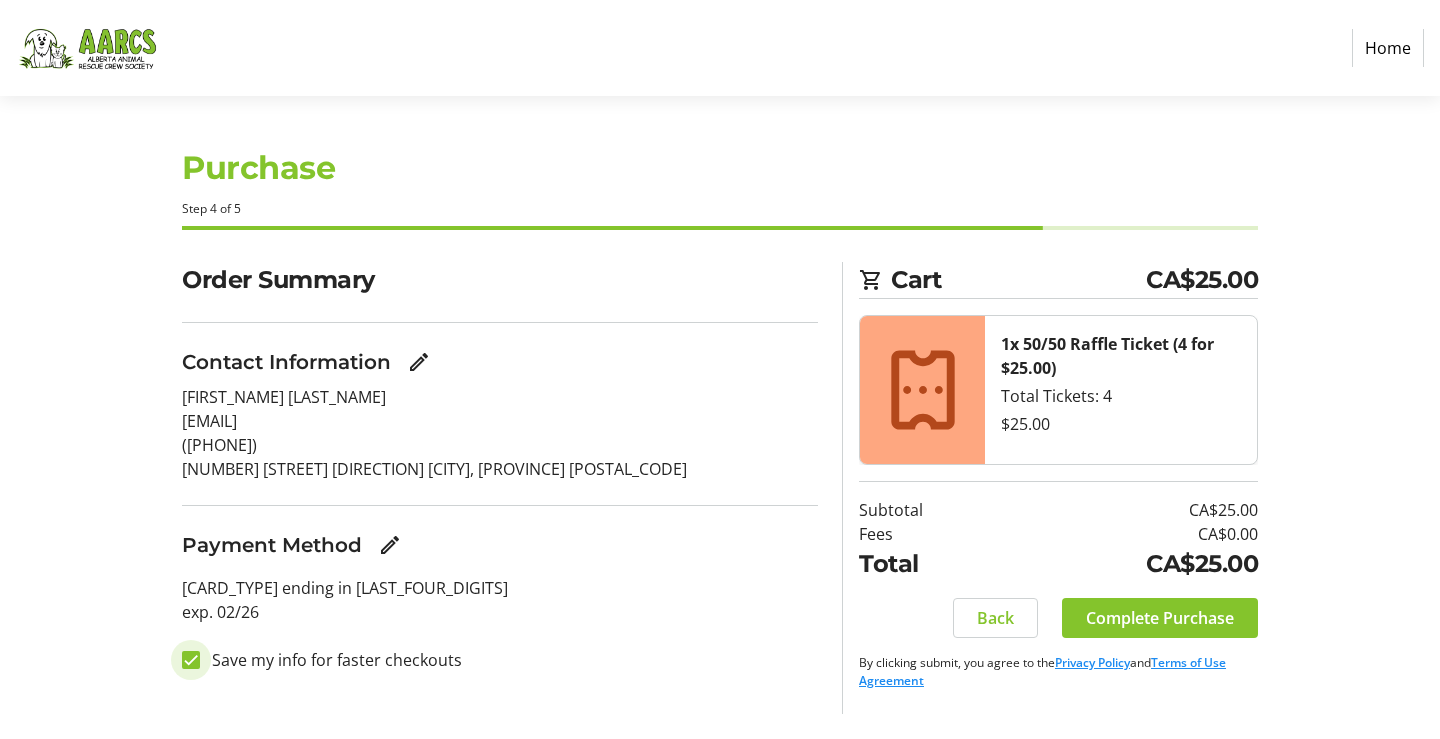 click on "Save my info for faster checkouts" at bounding box center (191, 660) 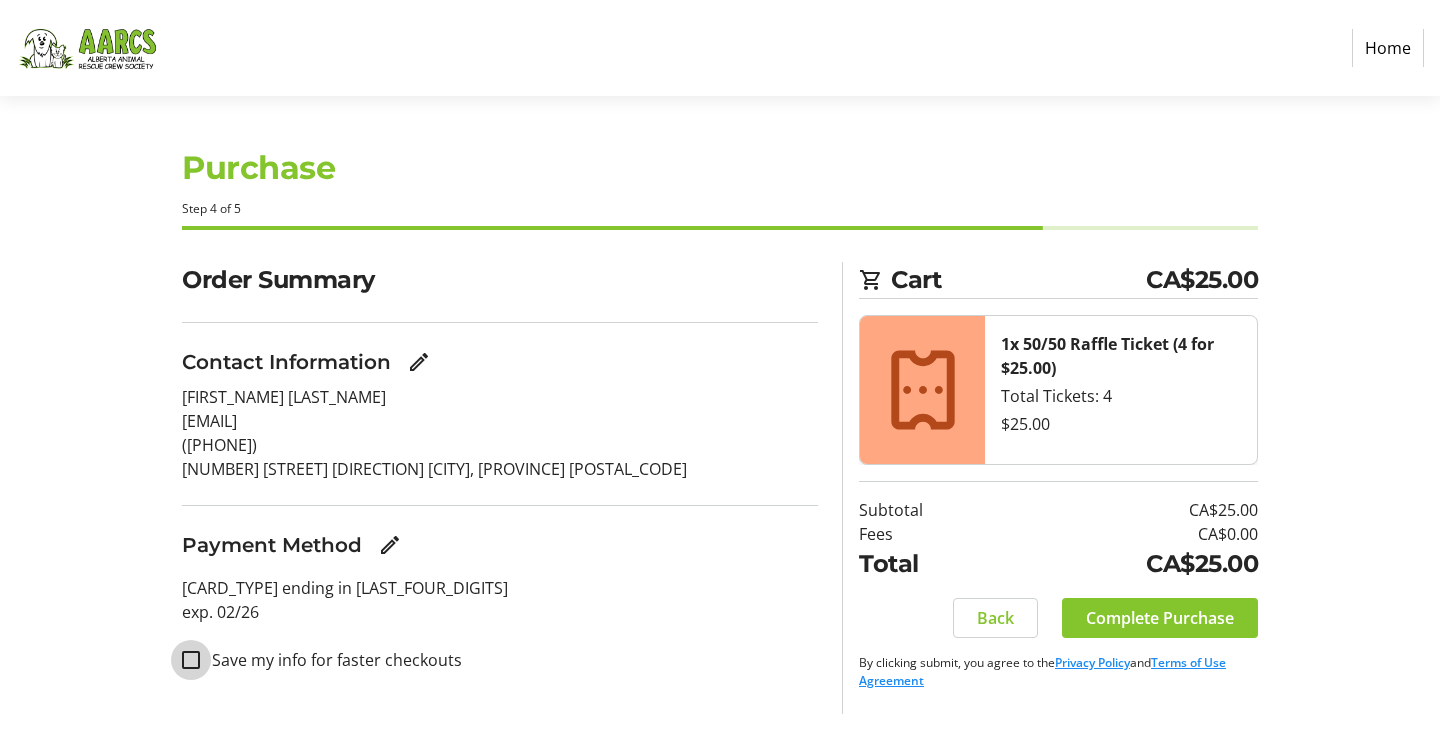 checkbox on "false" 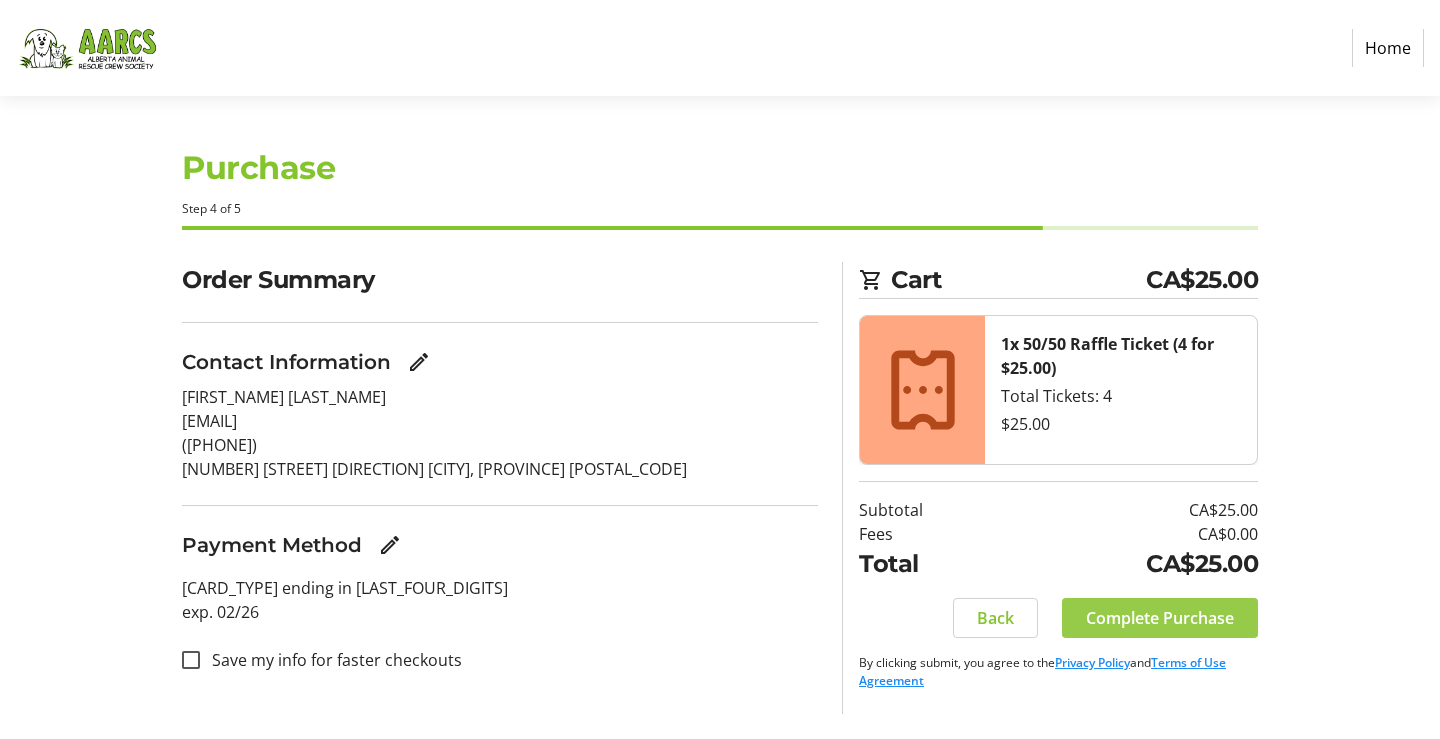 click on "Complete Purchase" 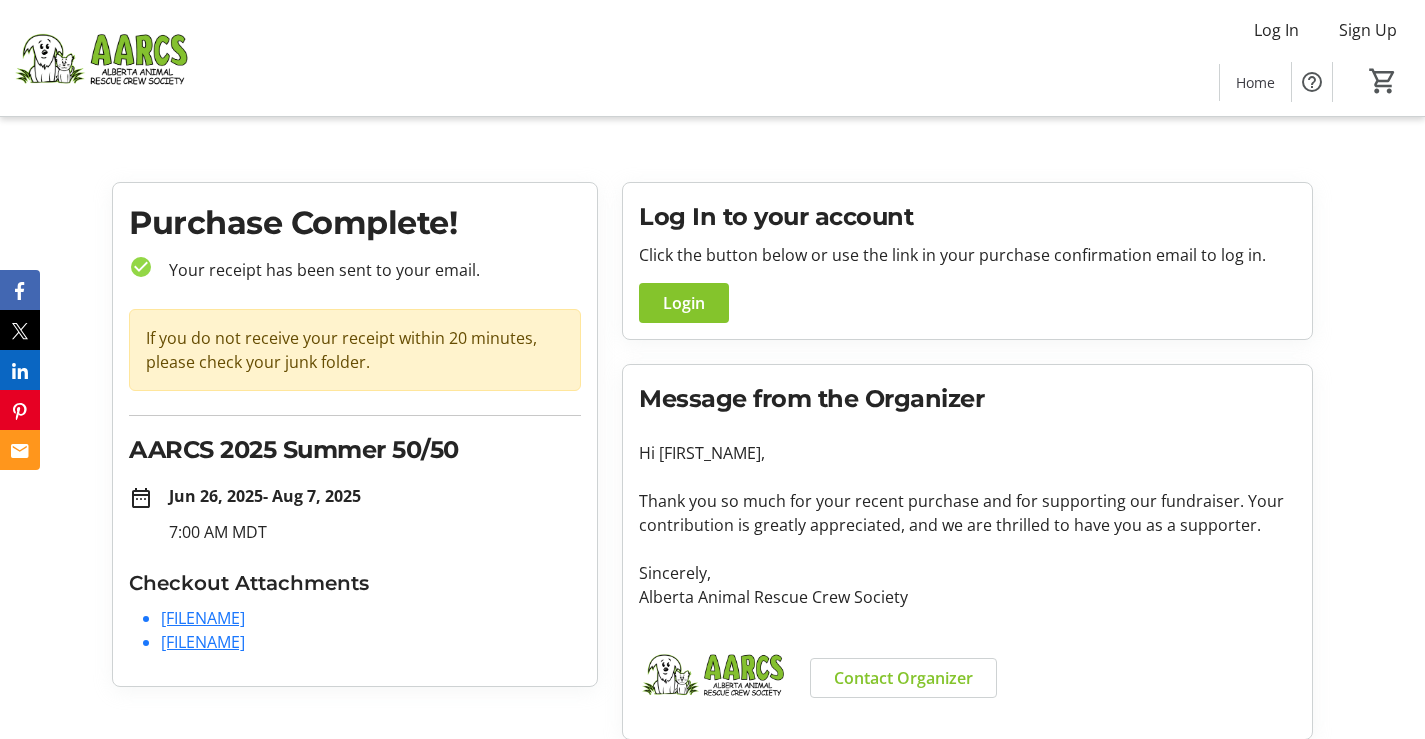scroll, scrollTop: 17, scrollLeft: 0, axis: vertical 